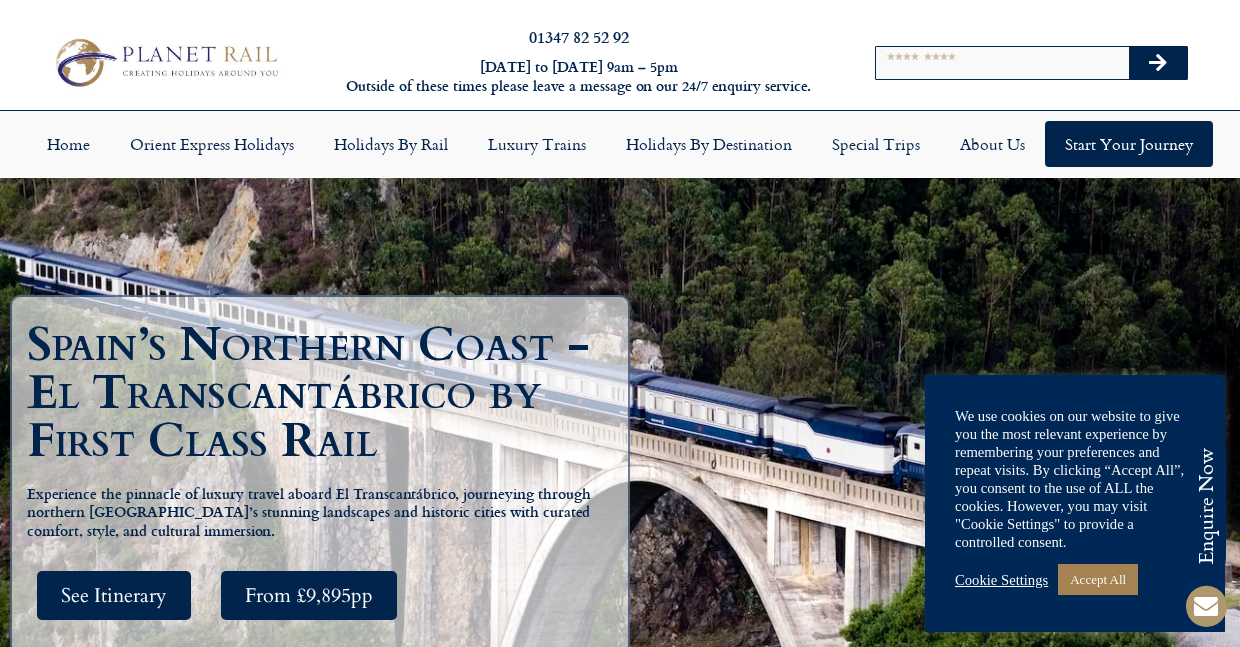 scroll, scrollTop: 0, scrollLeft: 0, axis: both 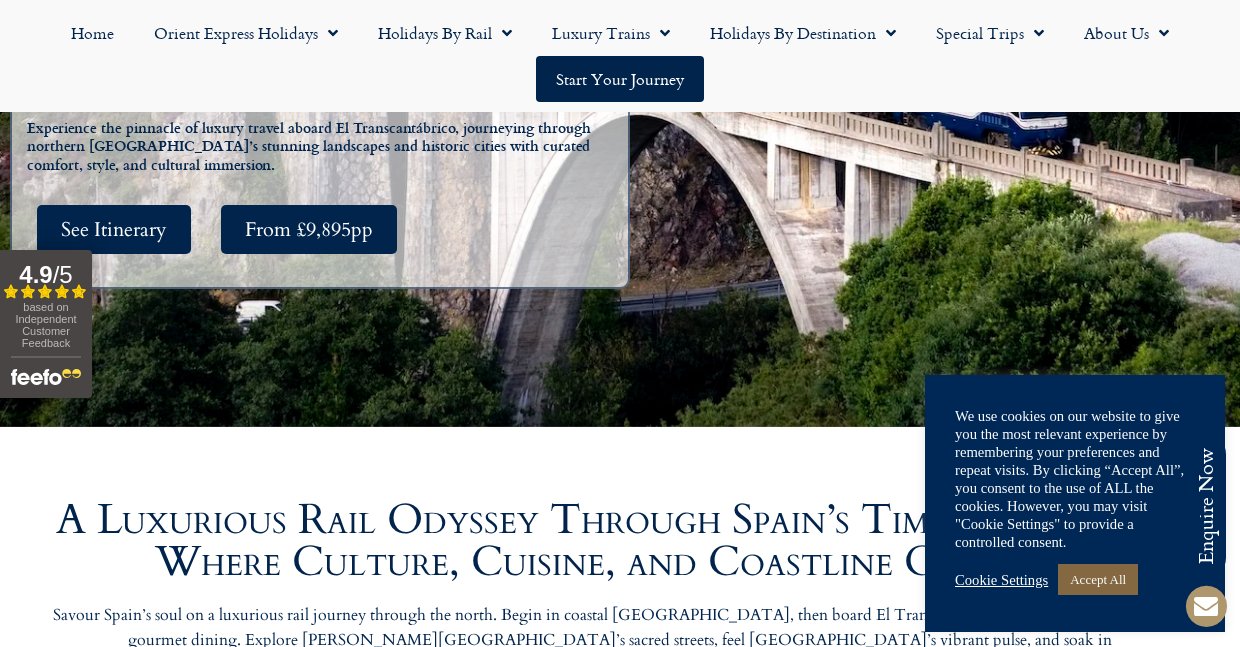 click on "Accept All" at bounding box center (1098, 579) 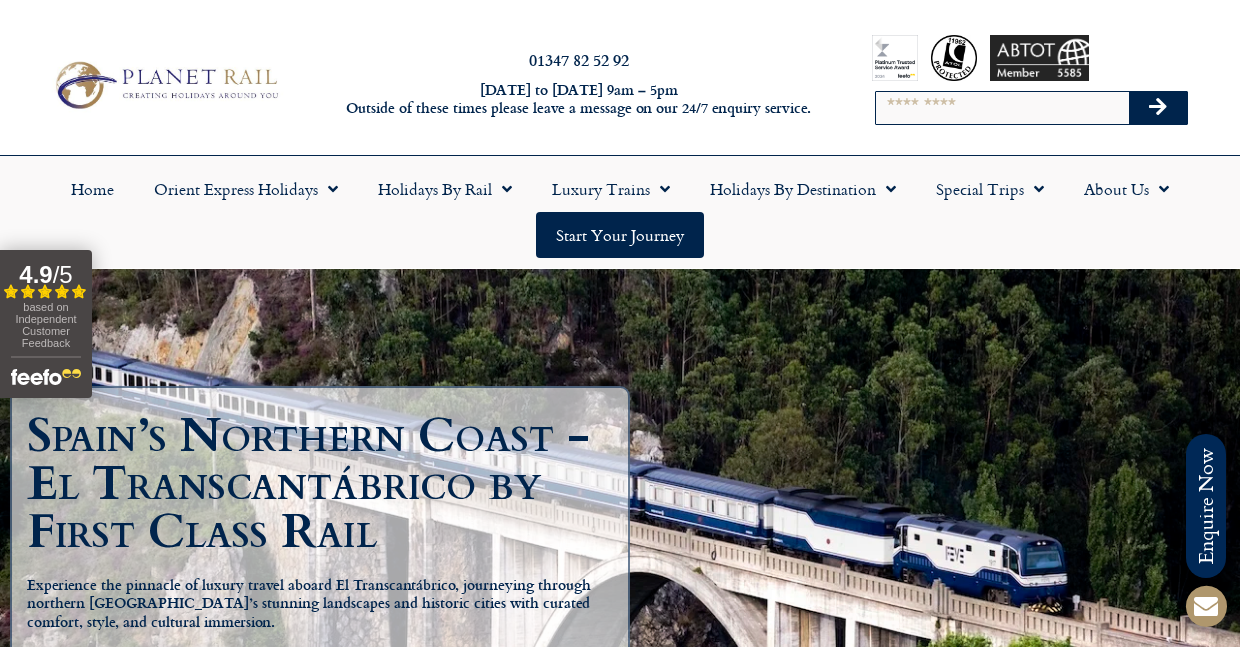 scroll, scrollTop: 0, scrollLeft: 0, axis: both 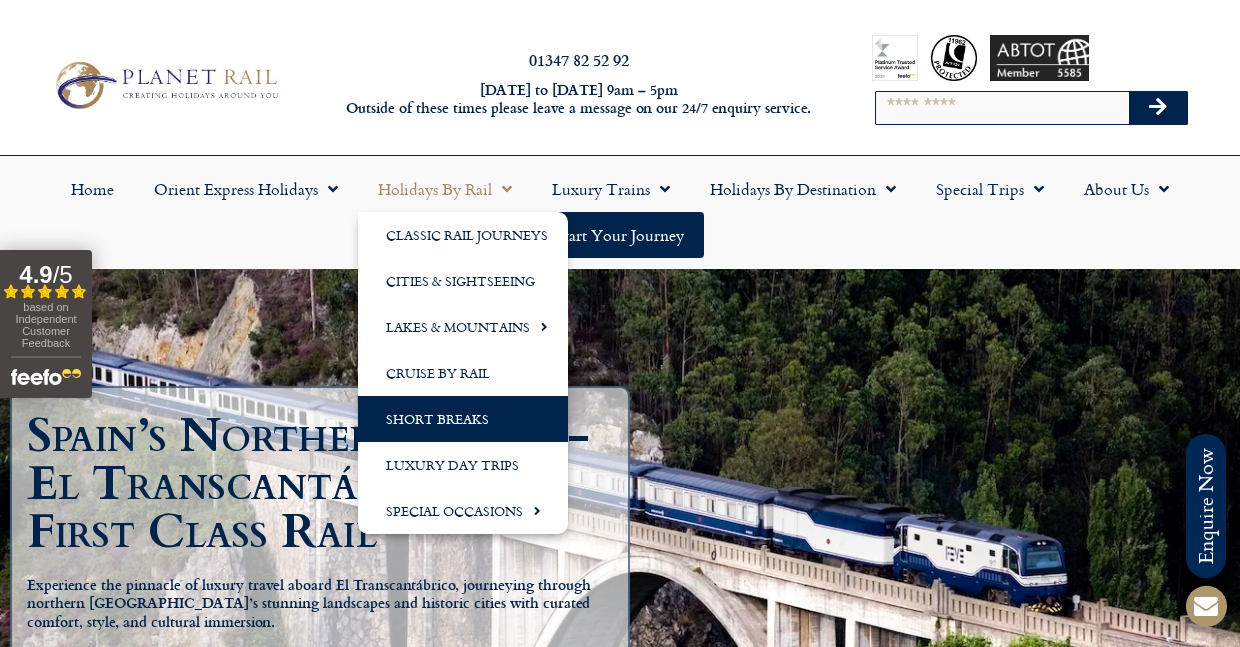 click on "Short Breaks" 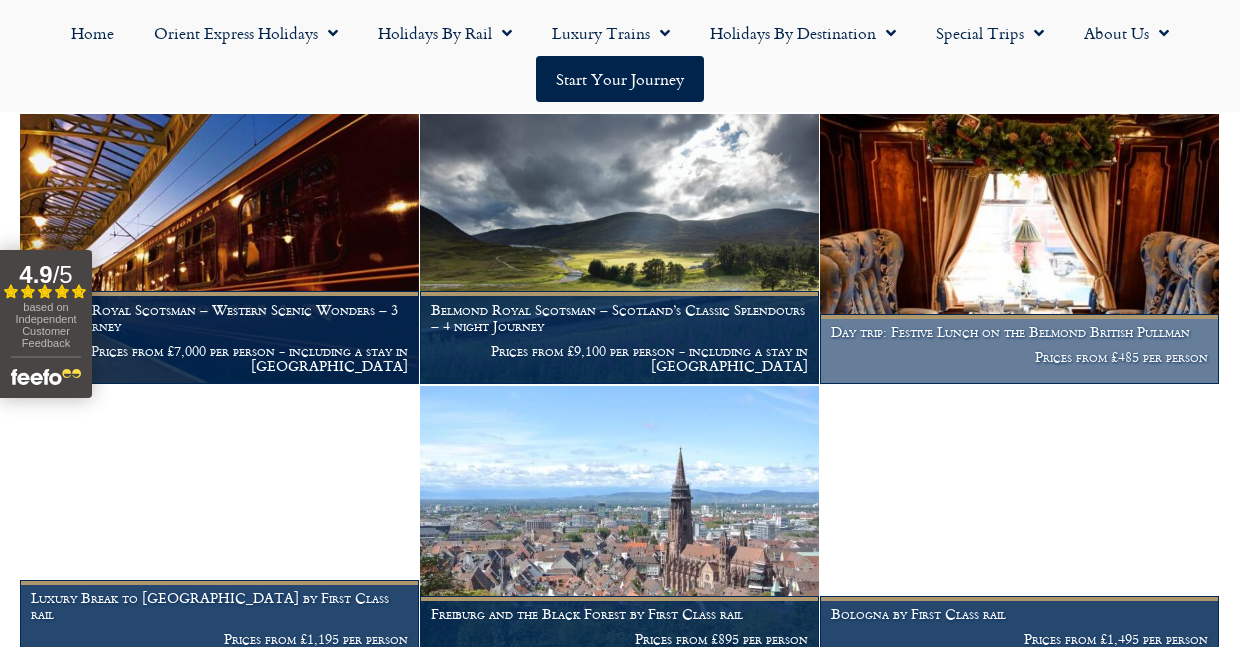 scroll, scrollTop: 1529, scrollLeft: 0, axis: vertical 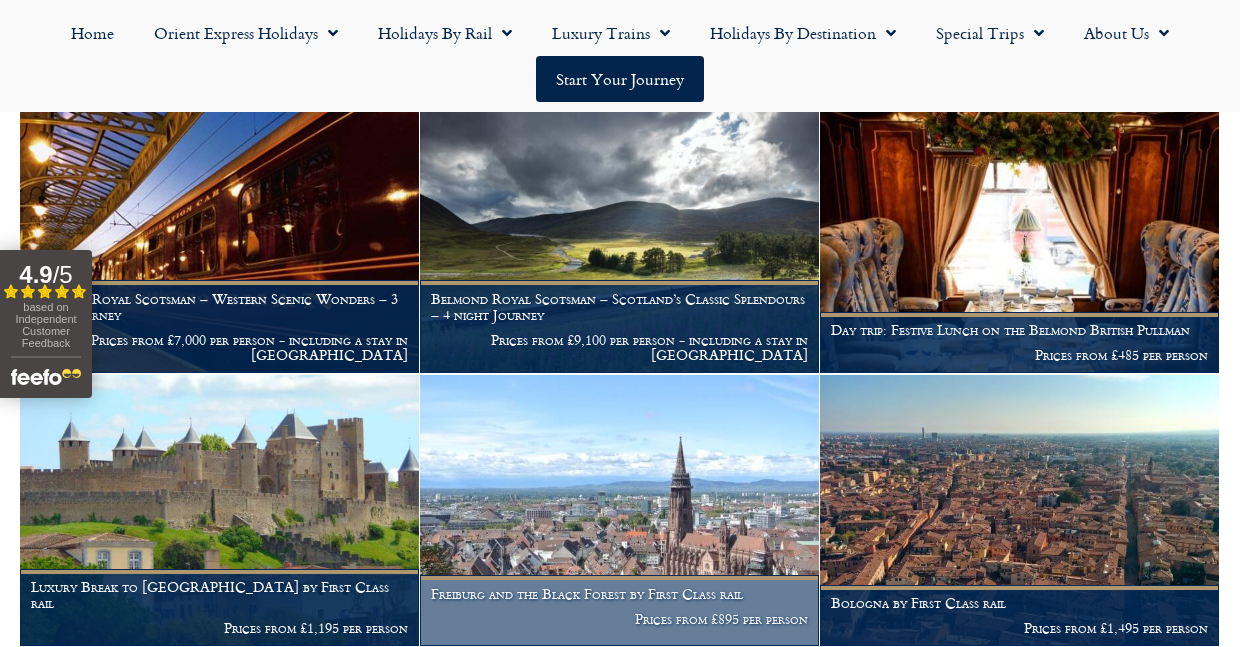 click on "Freiburg and the Black Forest by First Class rail" at bounding box center (619, 594) 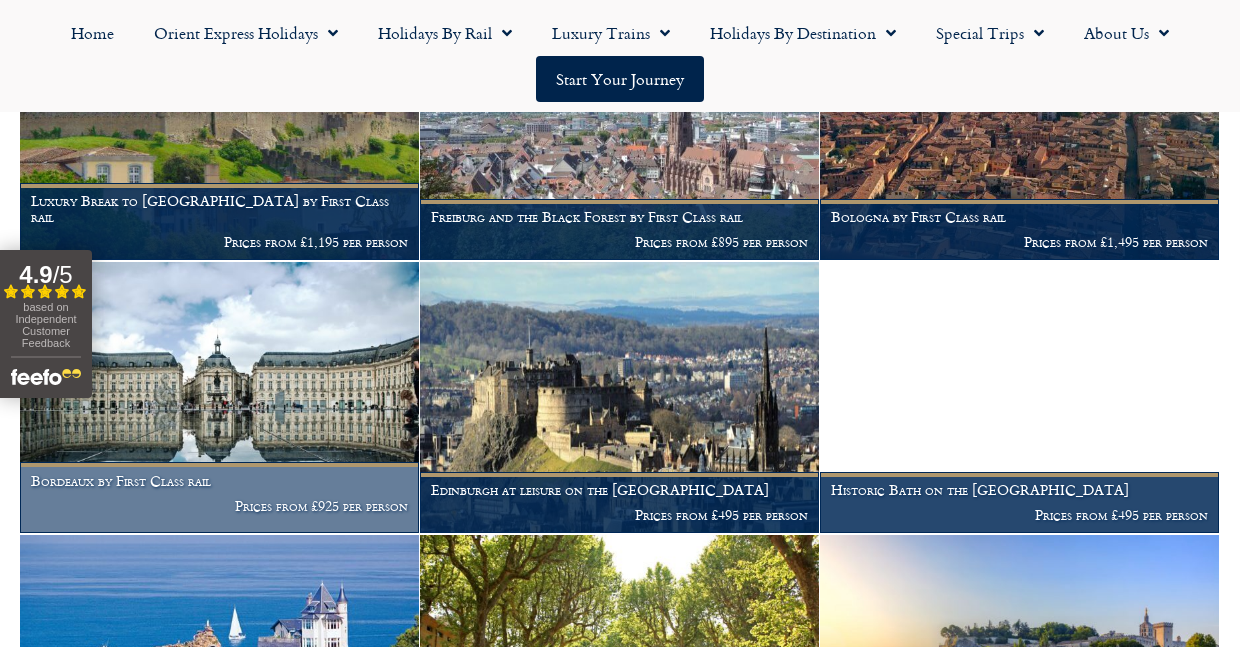 scroll, scrollTop: 1922, scrollLeft: 0, axis: vertical 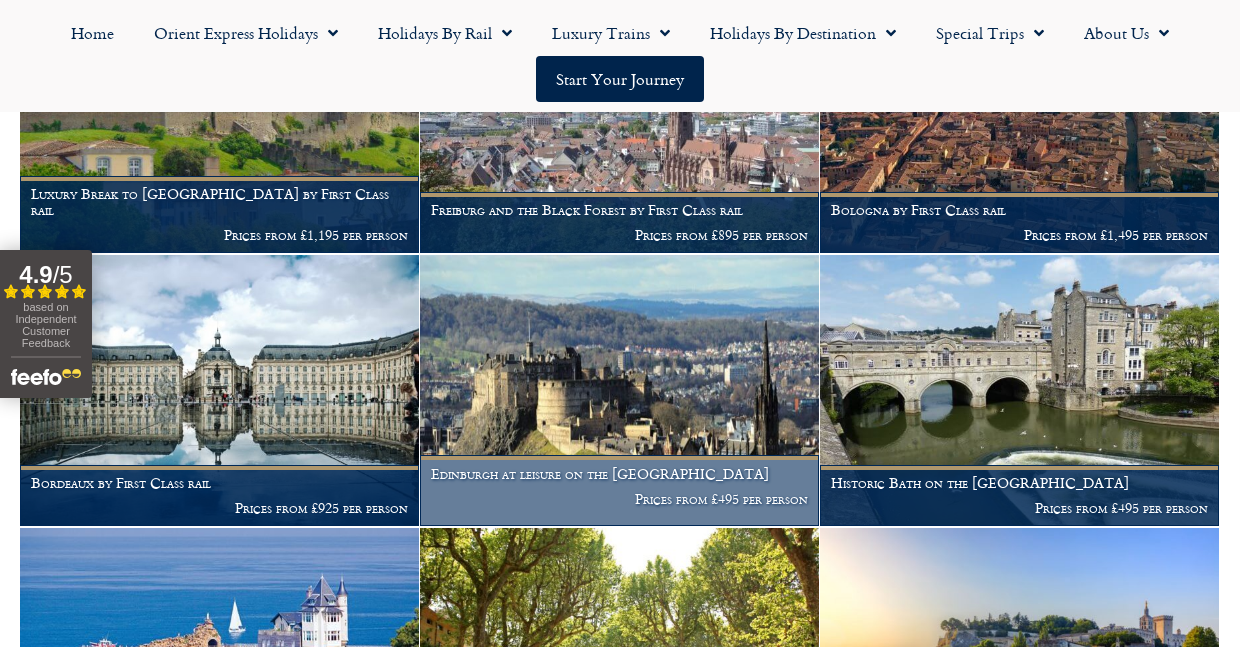 click on "Edinburgh at leisure on the [GEOGRAPHIC_DATA]" at bounding box center [619, 474] 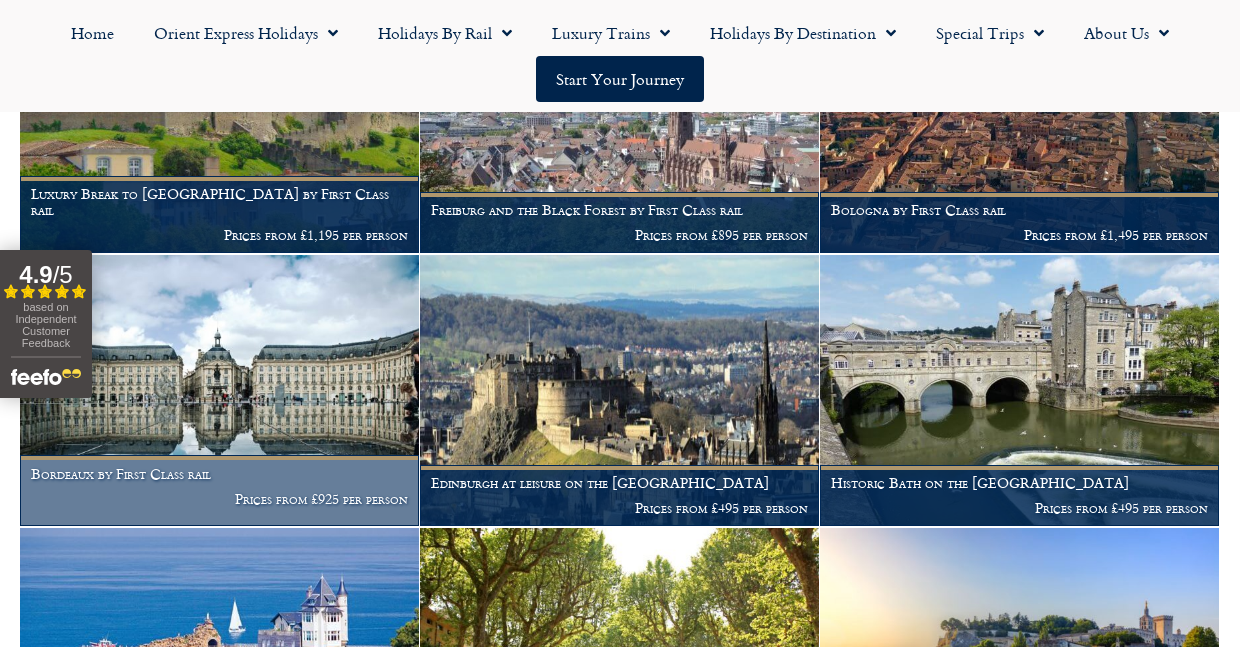 click on "Bordeaux by First Class rail
Prices from £925 per person" at bounding box center [219, 490] 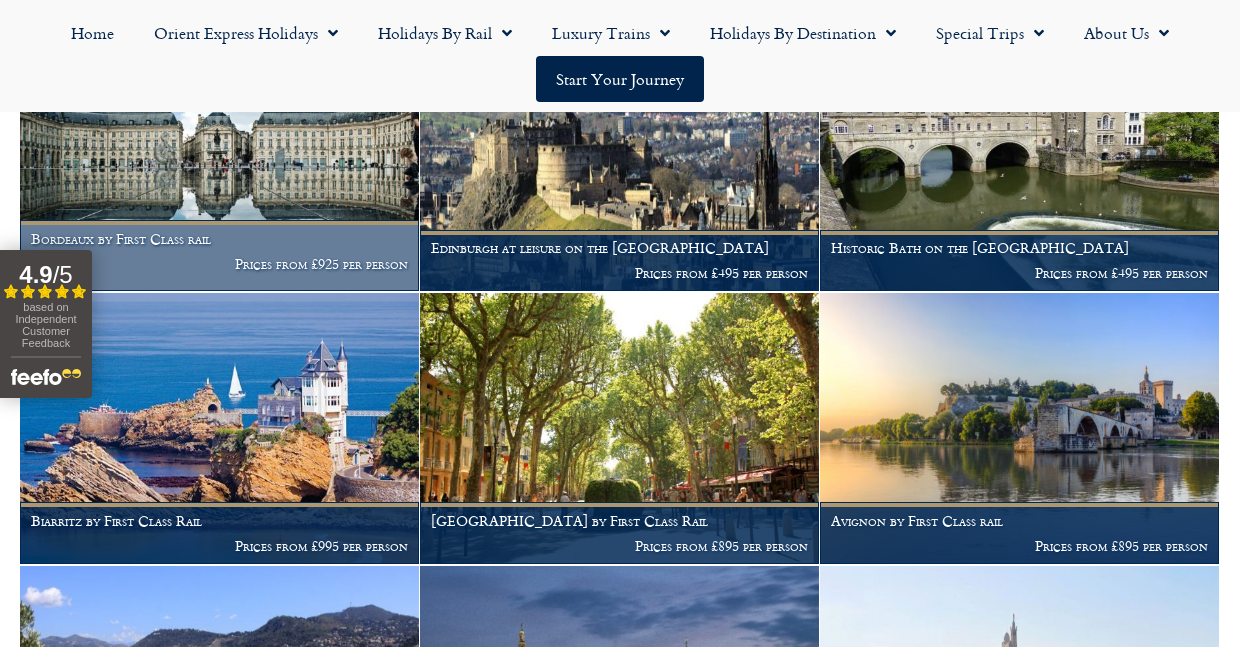 scroll, scrollTop: 2159, scrollLeft: 0, axis: vertical 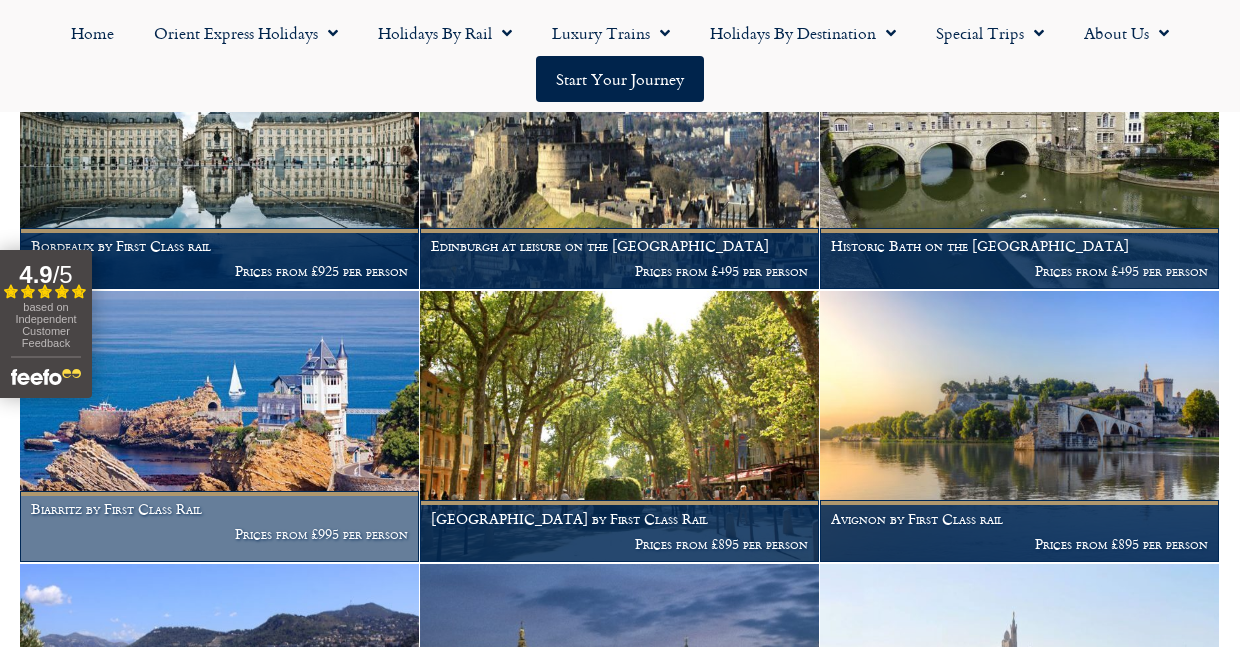 click on "Prices from £995 per person" at bounding box center [219, 534] 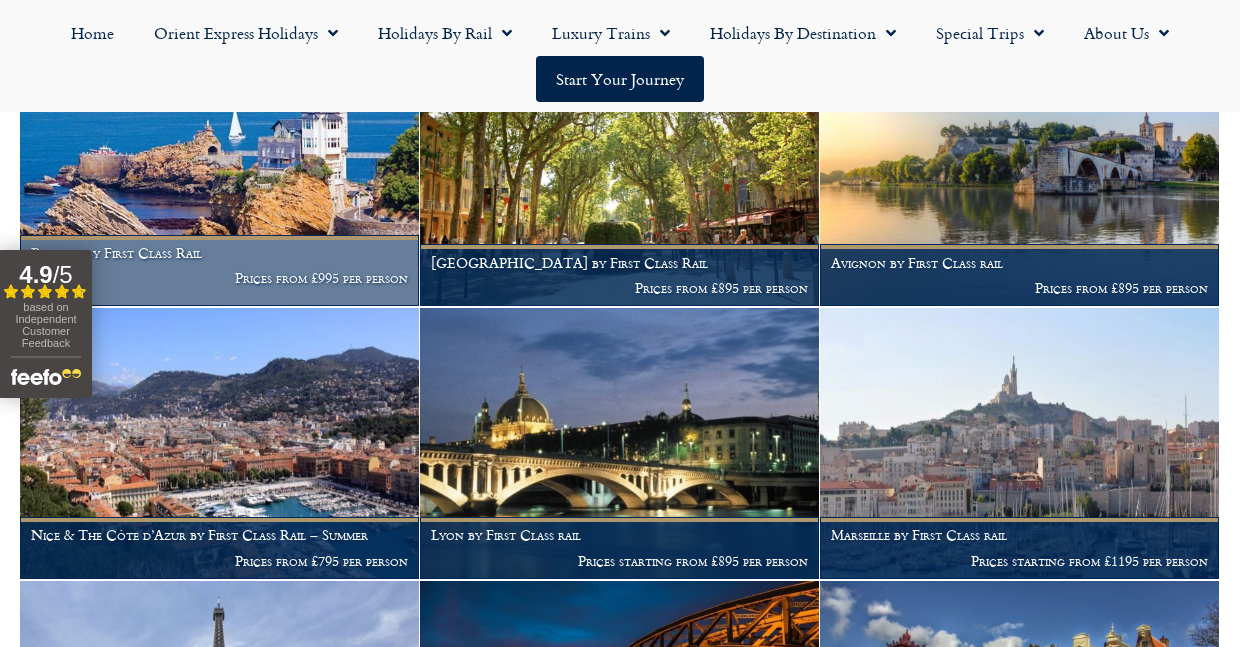 scroll, scrollTop: 2419, scrollLeft: 0, axis: vertical 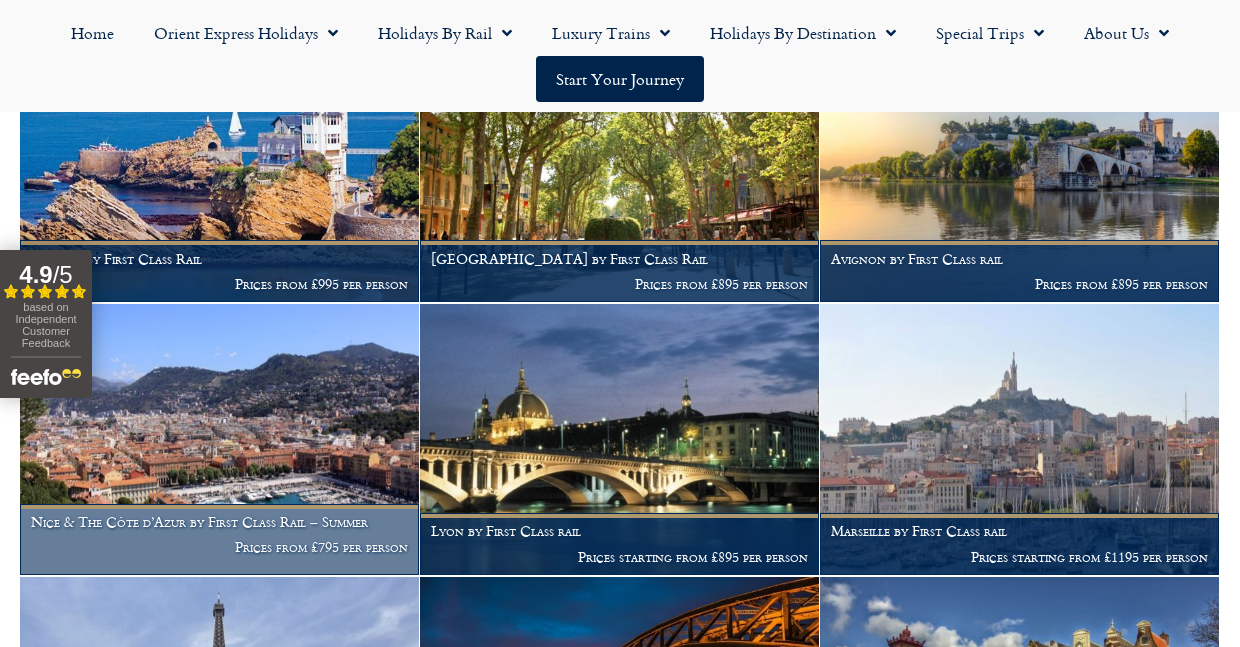 click on "Nice & The Côte d’Azur by First Class Rail – Summer" at bounding box center (219, 522) 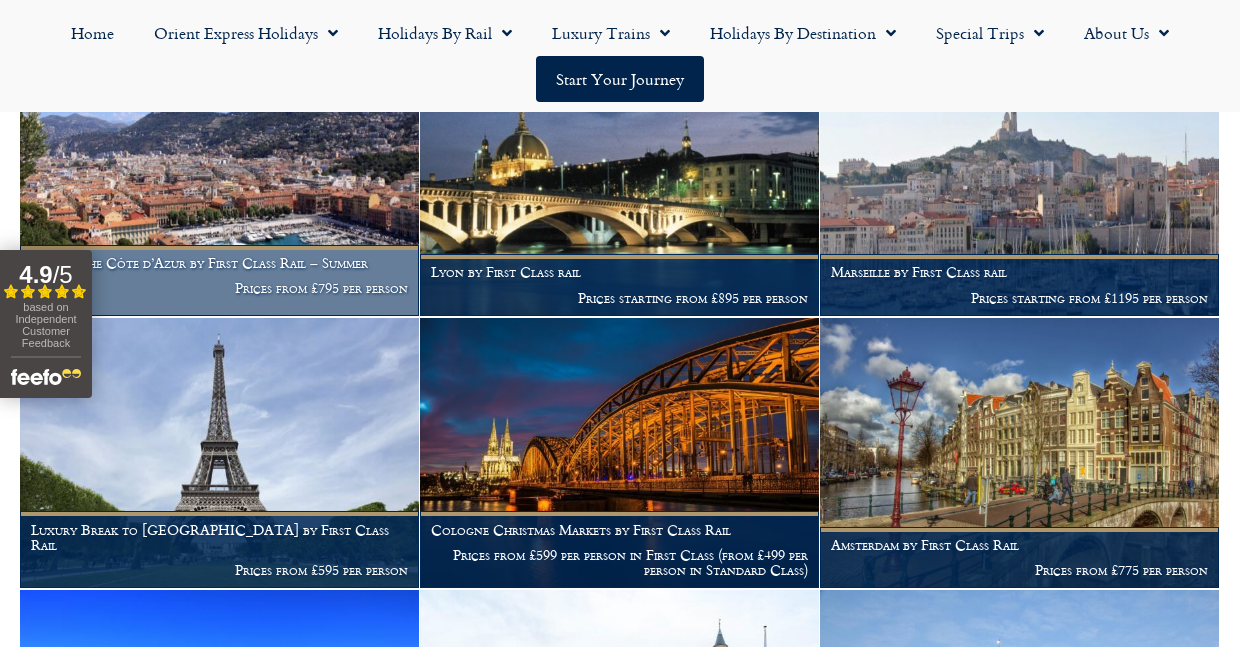 scroll, scrollTop: 2680, scrollLeft: 0, axis: vertical 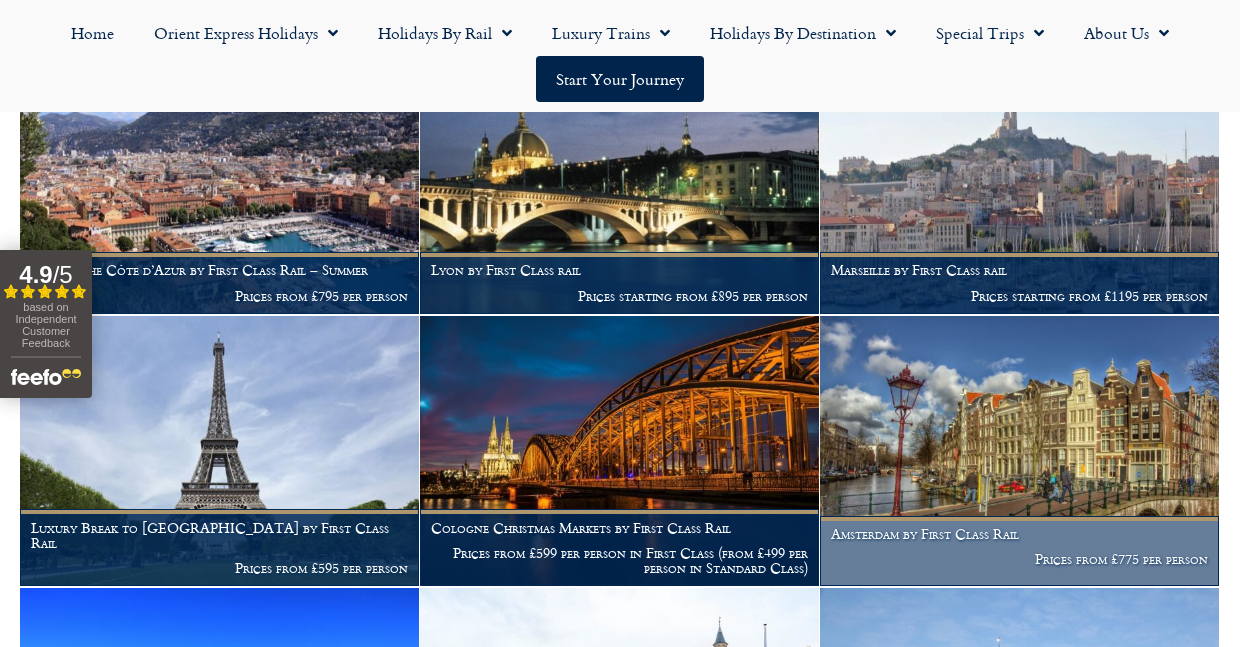 click on "Amsterdam by First Class Rail" at bounding box center (1019, 534) 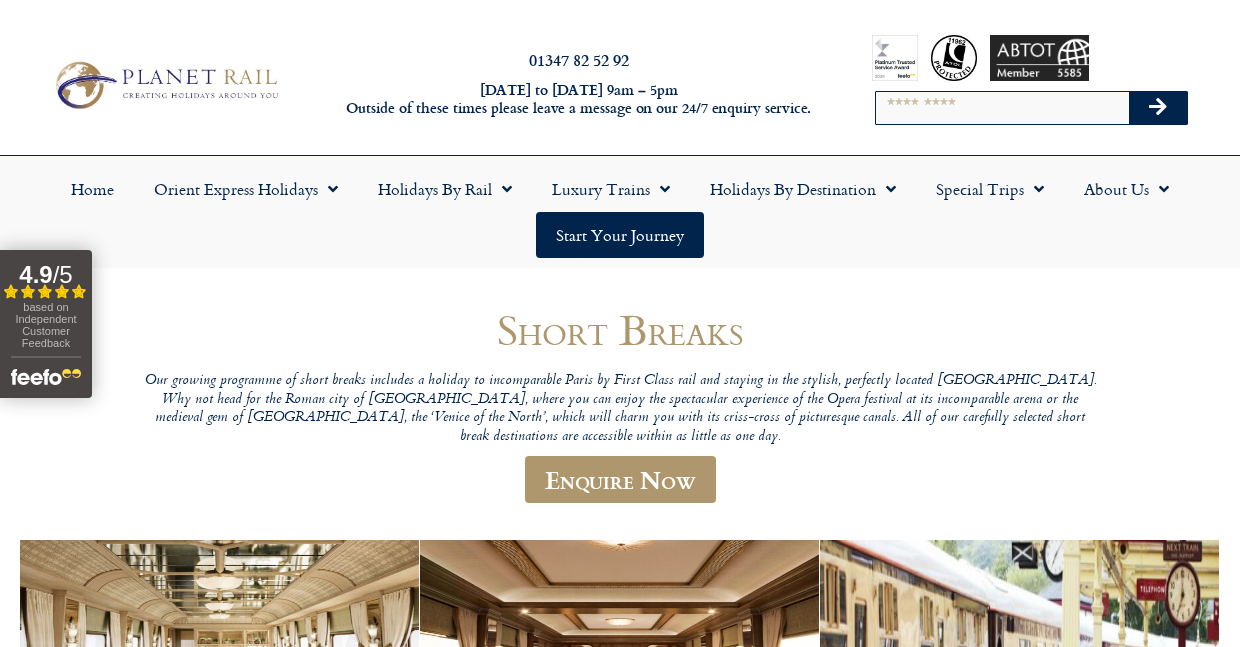scroll, scrollTop: 0, scrollLeft: 0, axis: both 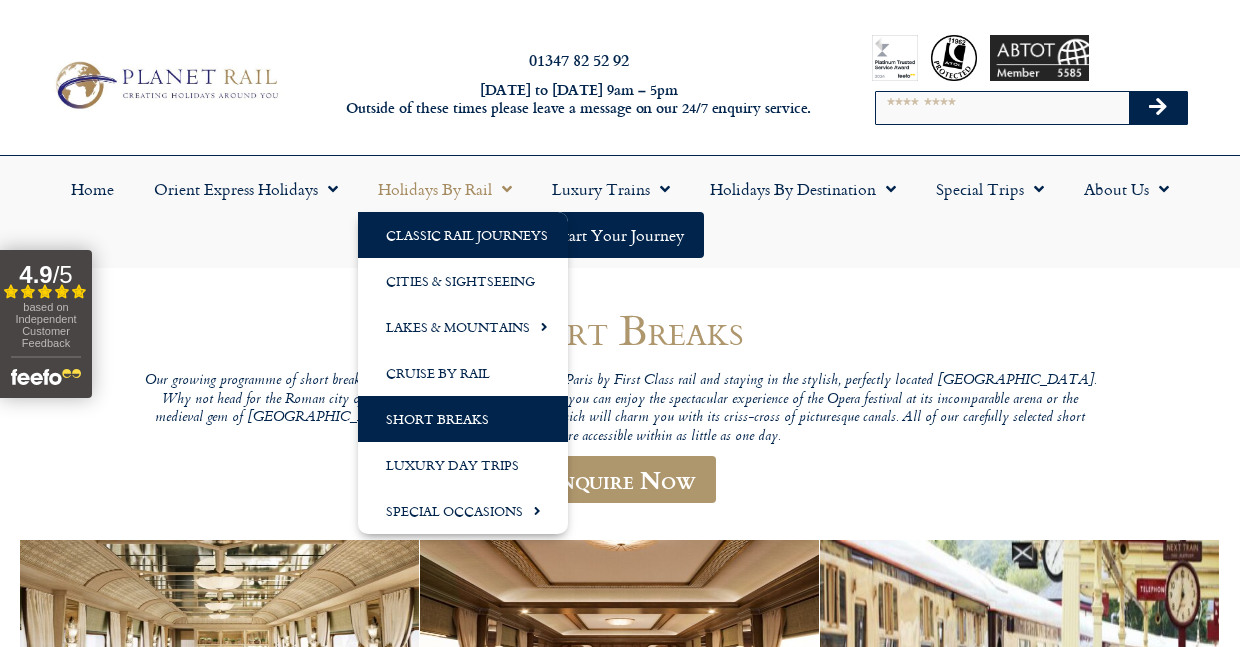 click on "Classic Rail Journeys" 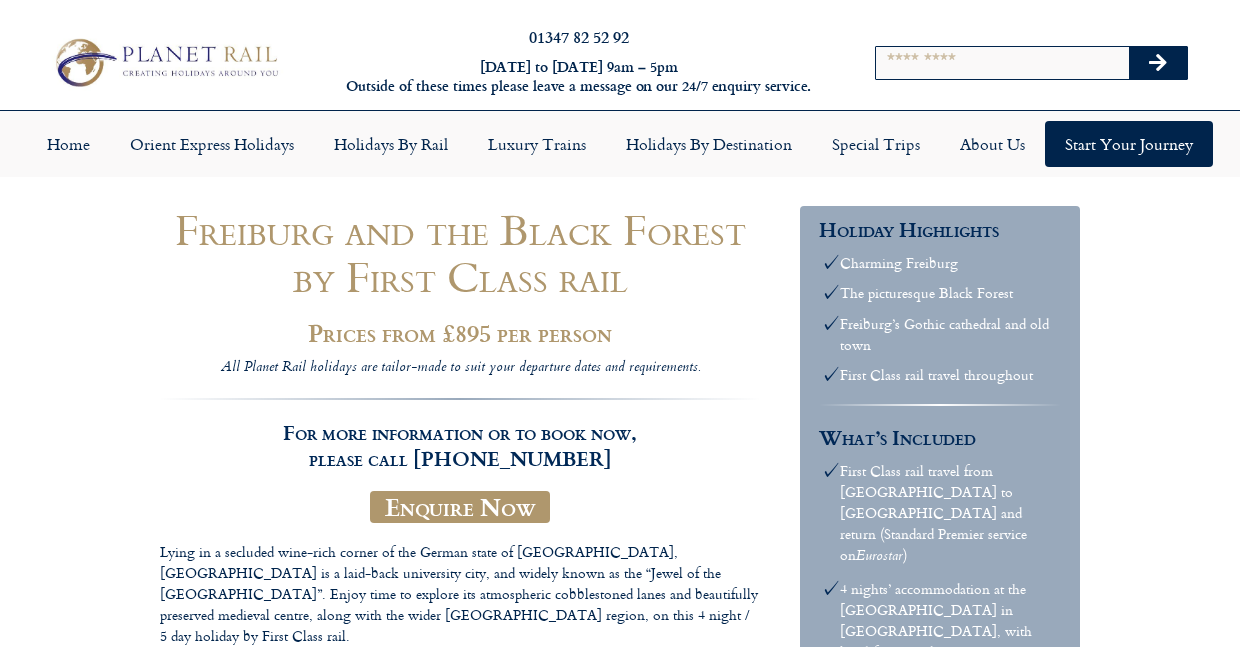 scroll, scrollTop: 0, scrollLeft: 0, axis: both 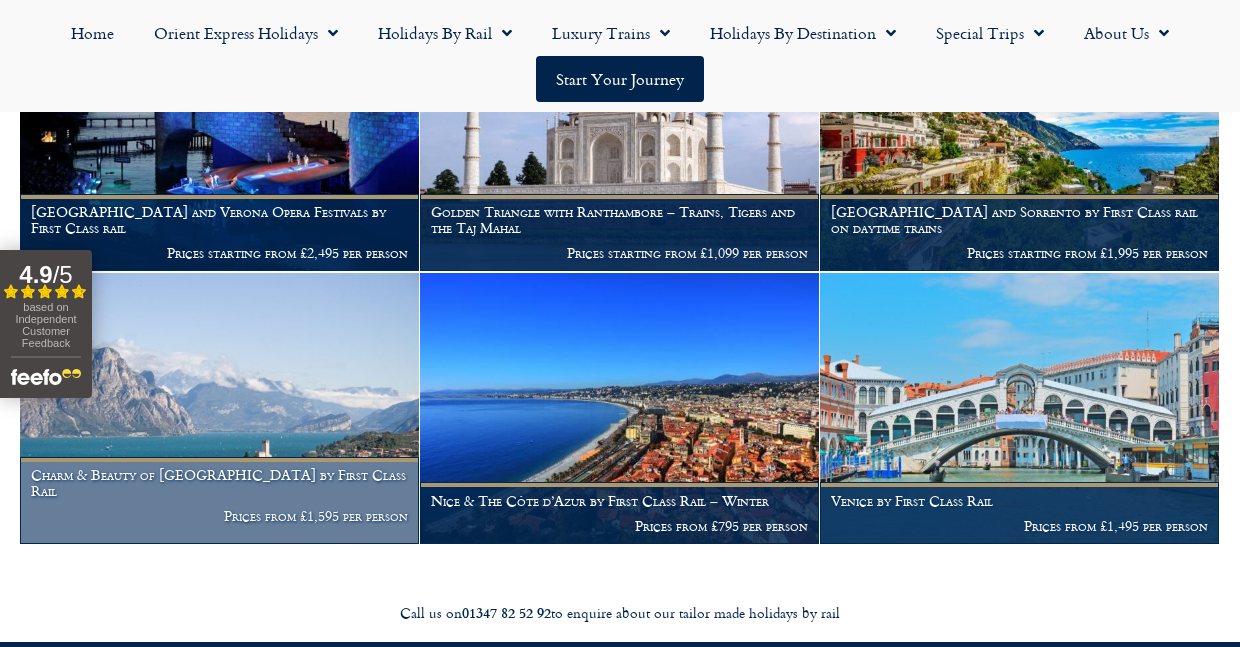 click on "Charm & Beauty of [GEOGRAPHIC_DATA] by First Class Rail" at bounding box center (219, 483) 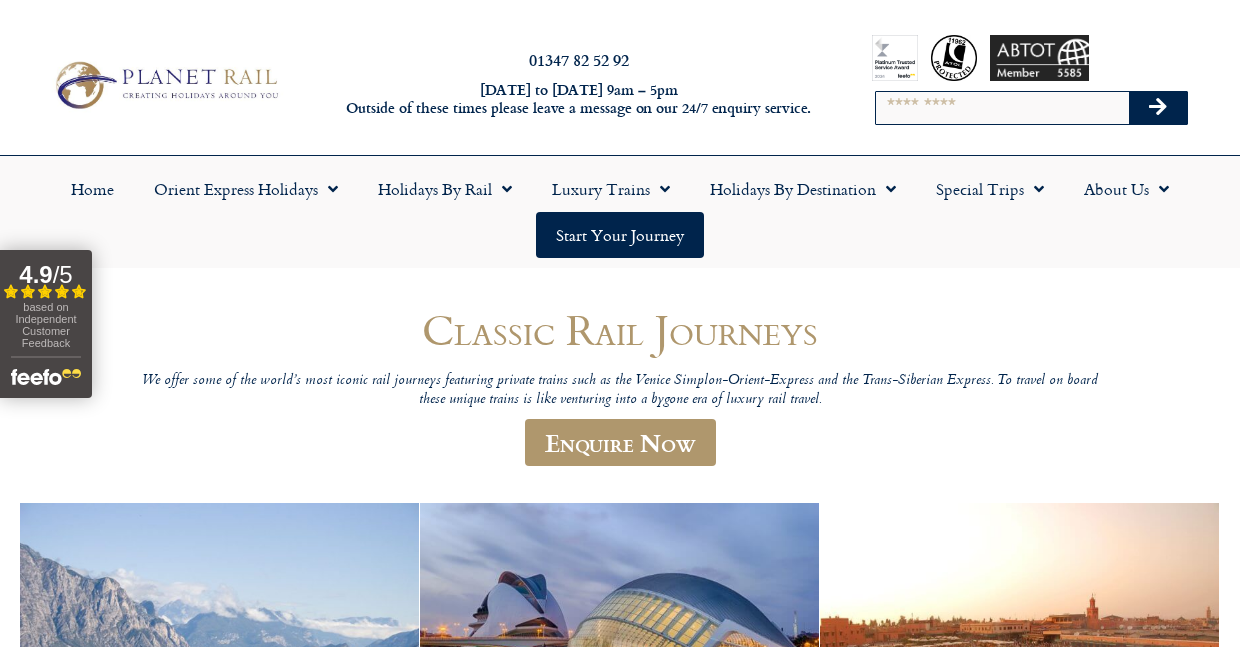 scroll, scrollTop: 0, scrollLeft: 0, axis: both 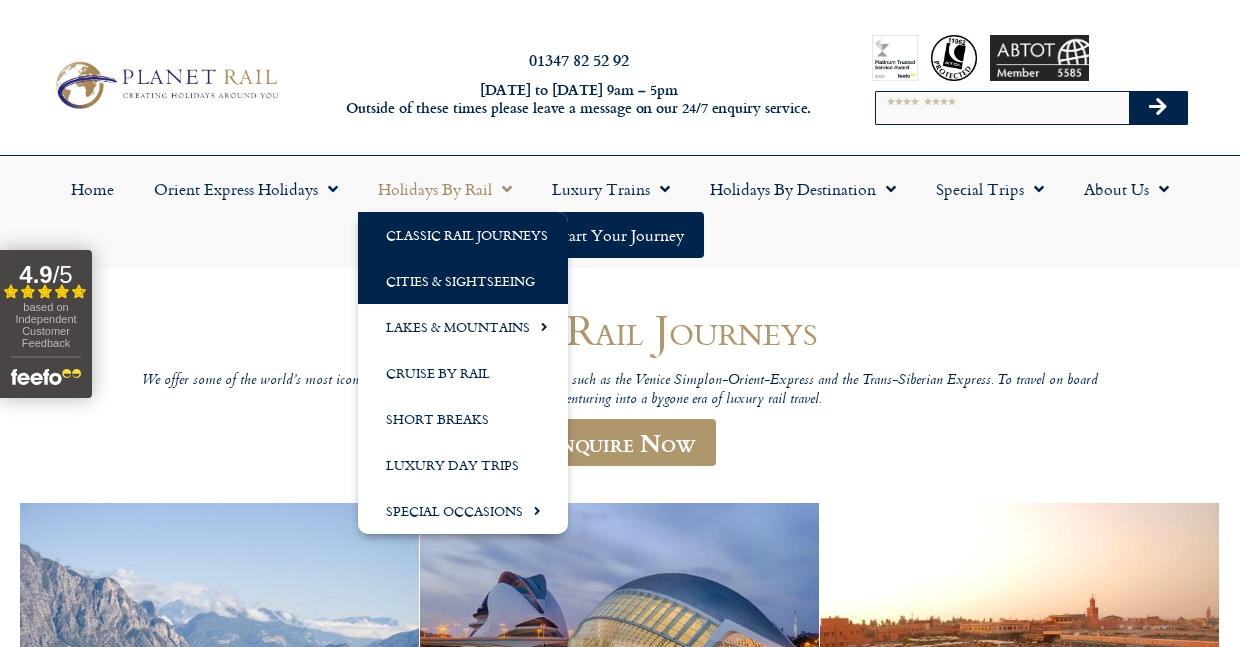 click on "Cities & Sightseeing" 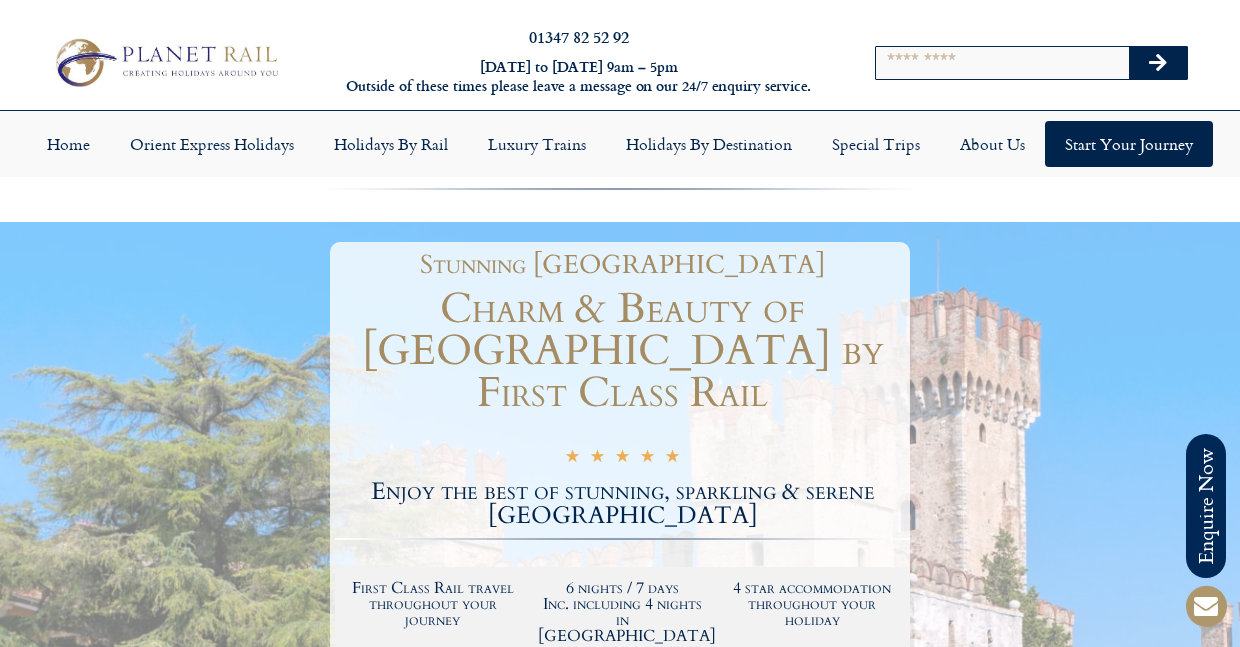 scroll, scrollTop: 0, scrollLeft: 0, axis: both 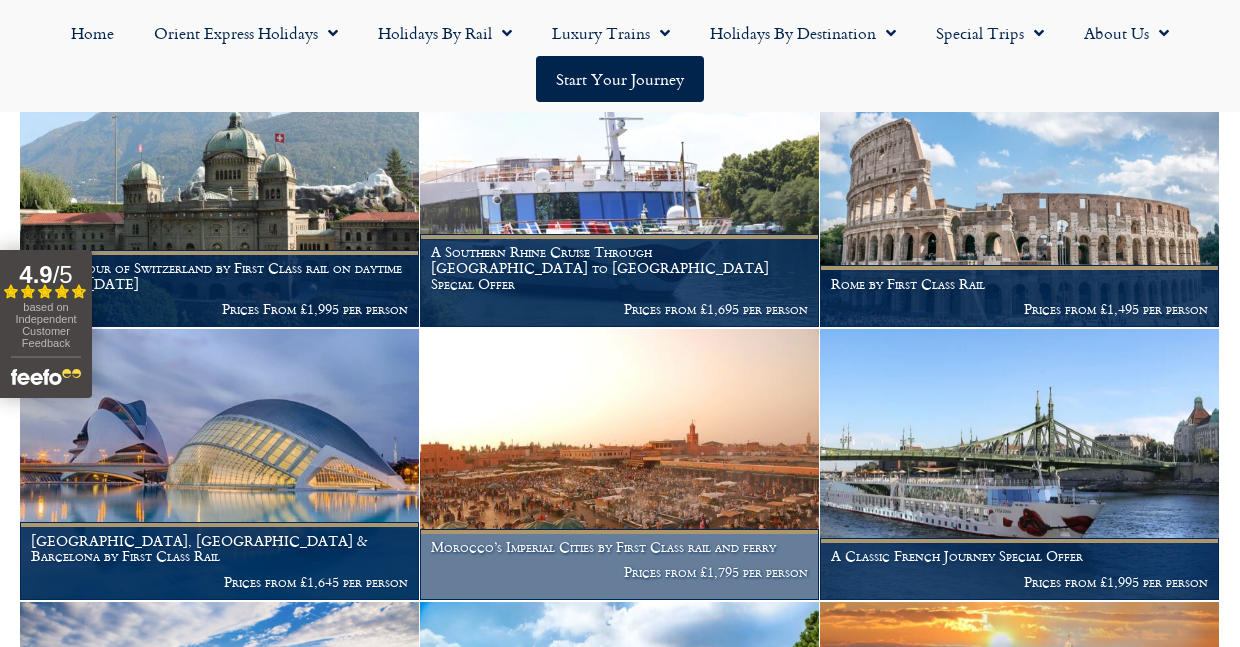 click on "Morocco’s Imperial Cities by First Class rail and ferry" at bounding box center [619, 547] 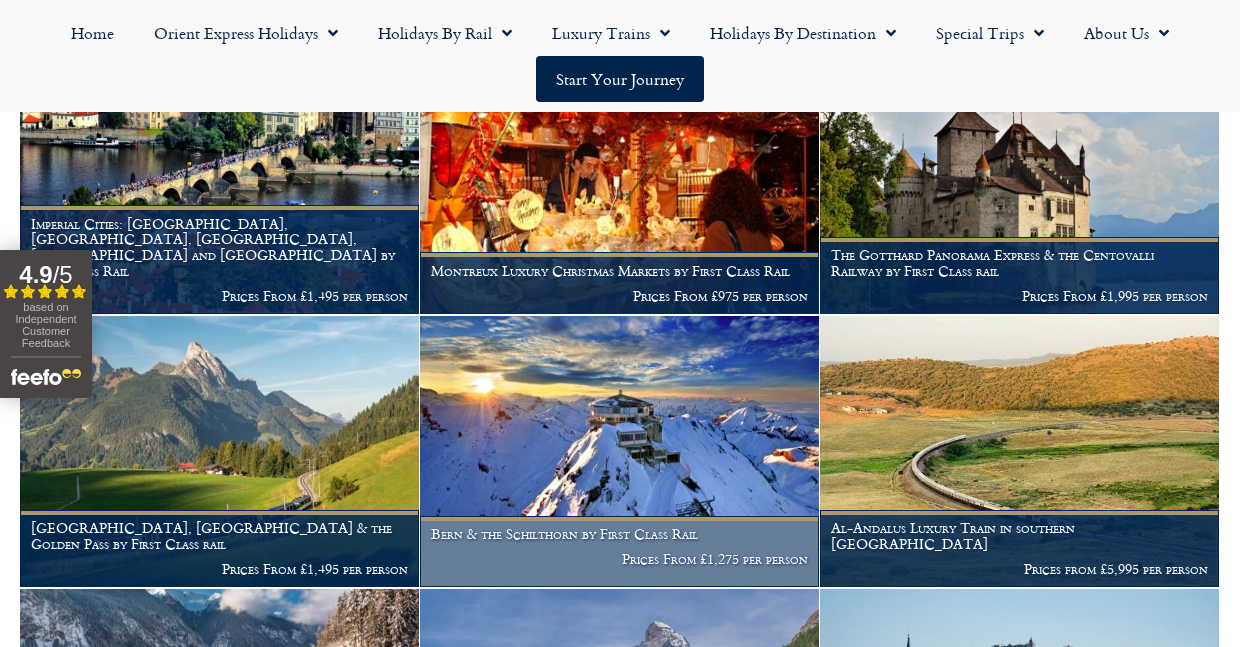 scroll, scrollTop: 2772, scrollLeft: 0, axis: vertical 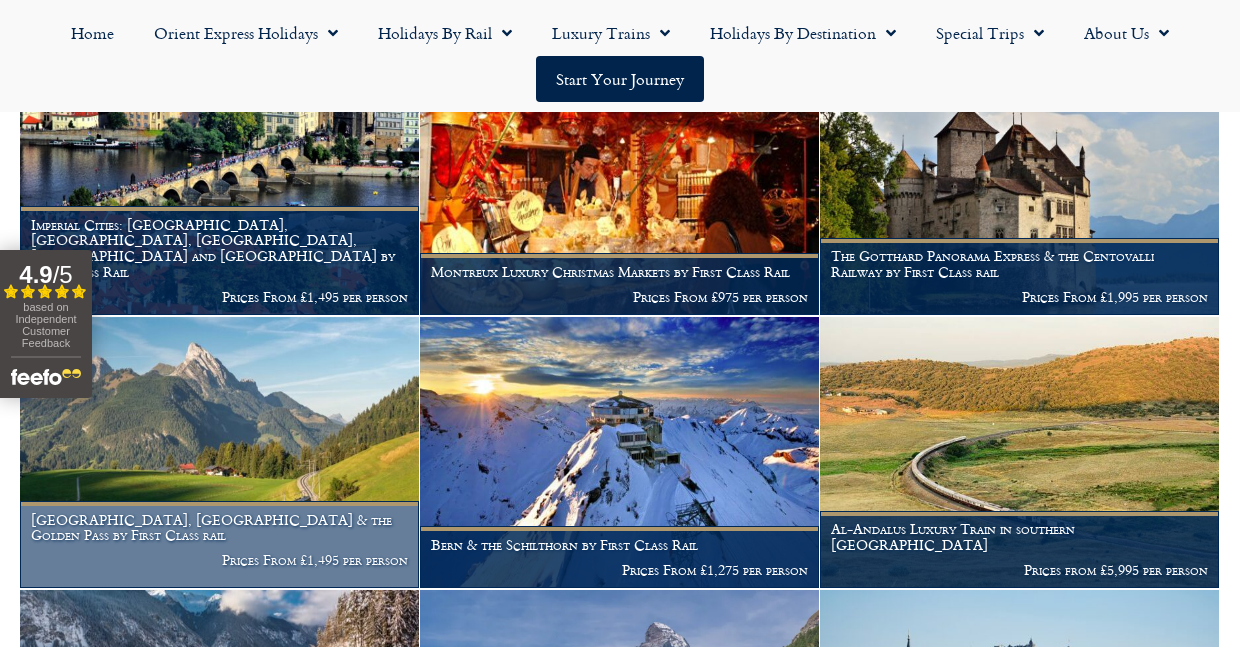 click on "Lucerne, Montreux & the Golden Pass by First Class rail" at bounding box center [219, 528] 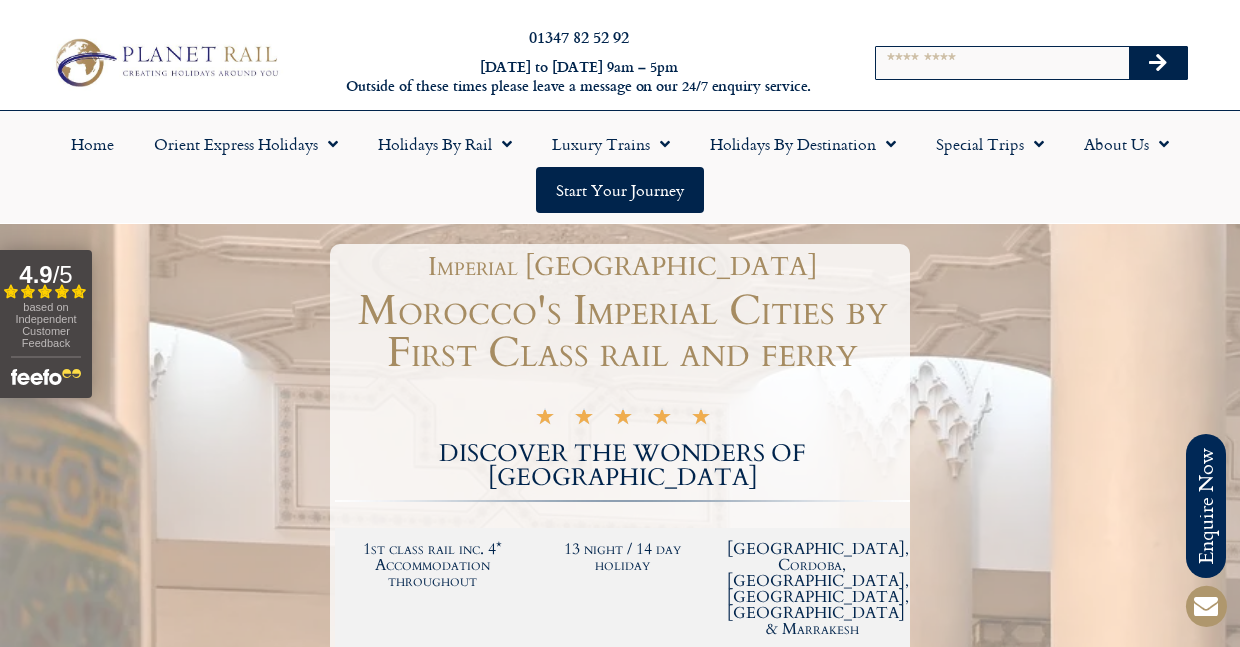 scroll, scrollTop: 0, scrollLeft: 0, axis: both 